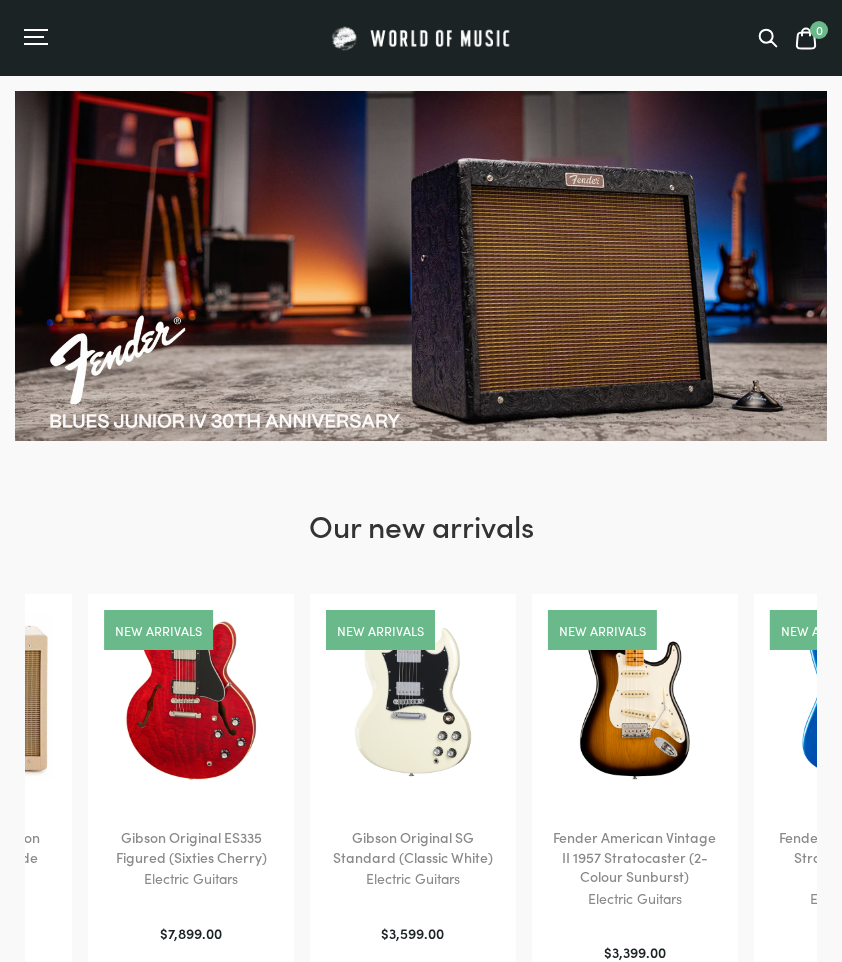 scroll, scrollTop: 372, scrollLeft: 0, axis: vertical 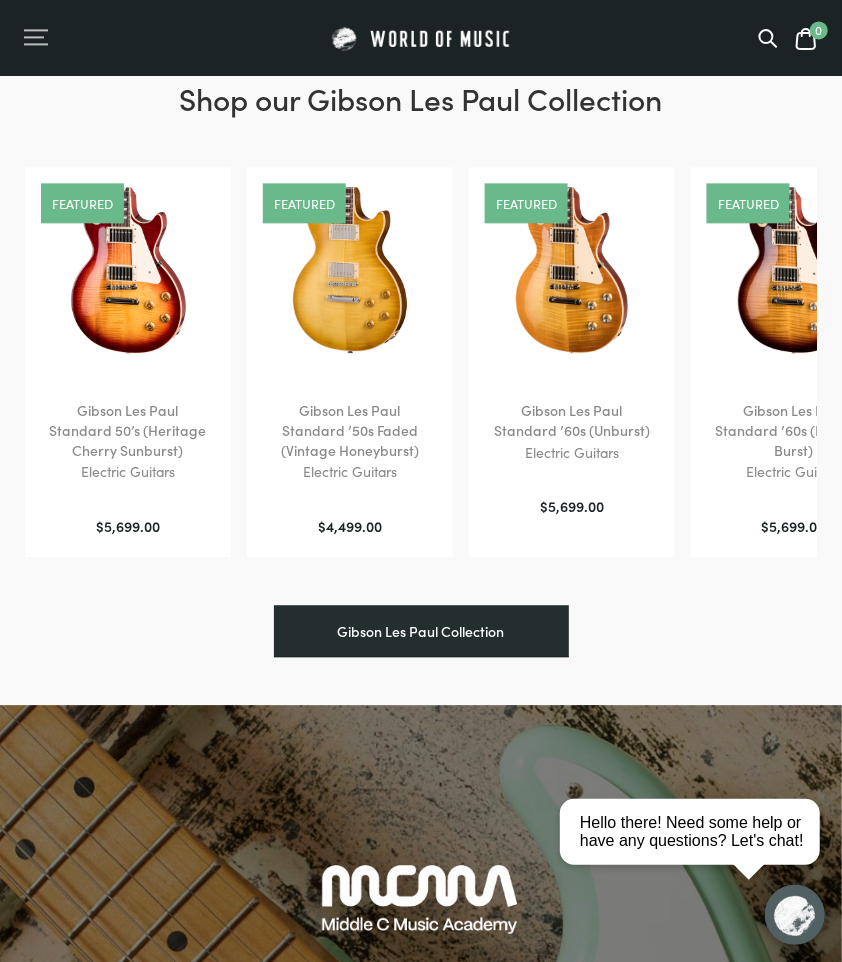 click at bounding box center [34, 37] 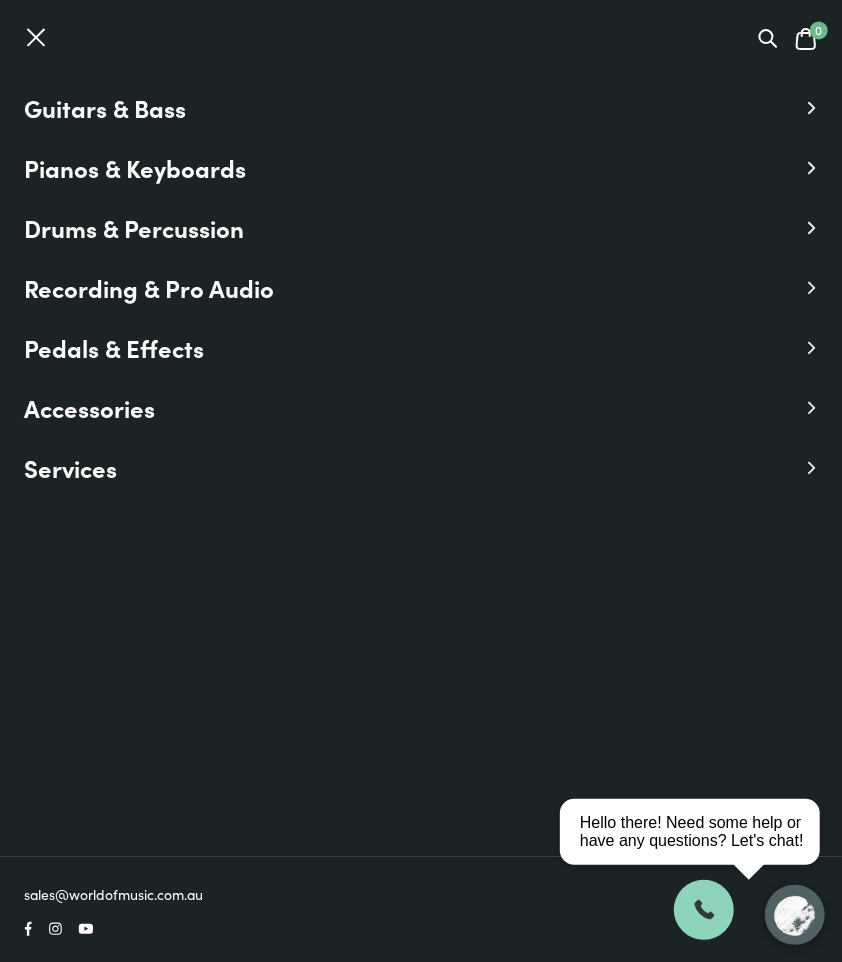 click on "Guitars & Bass" at bounding box center [105, 108] 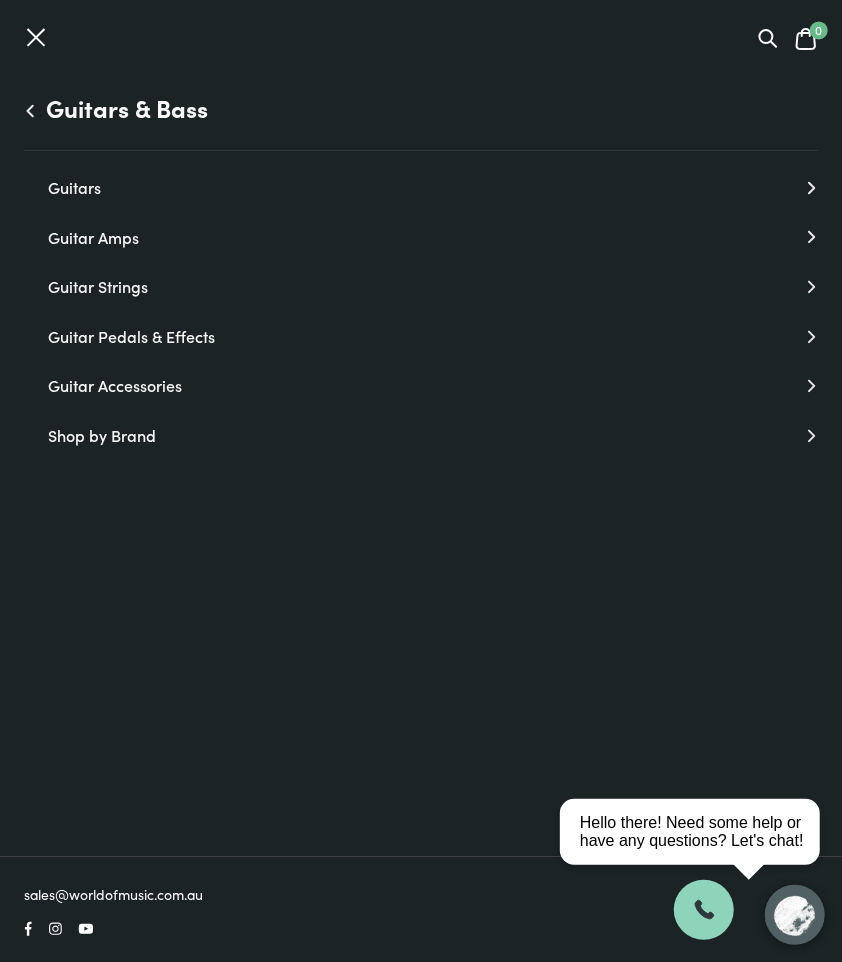 click on "Guitars" at bounding box center [433, 188] 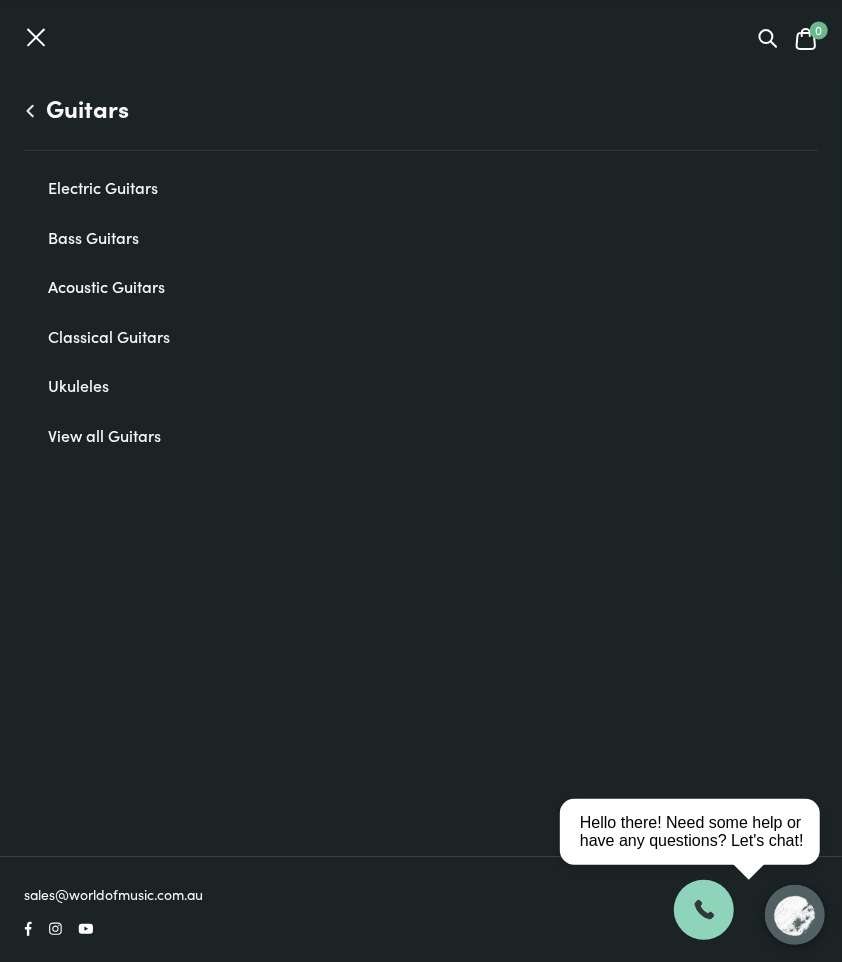 click on "Electric Guitars" at bounding box center [433, 188] 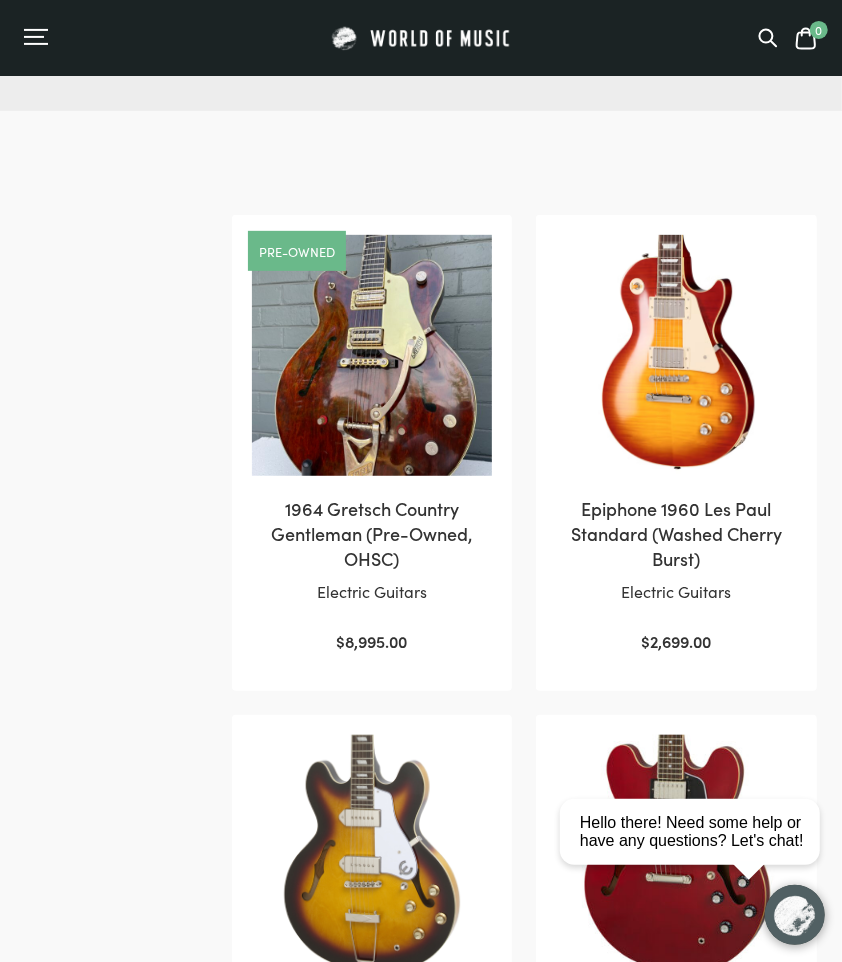 scroll, scrollTop: 0, scrollLeft: 0, axis: both 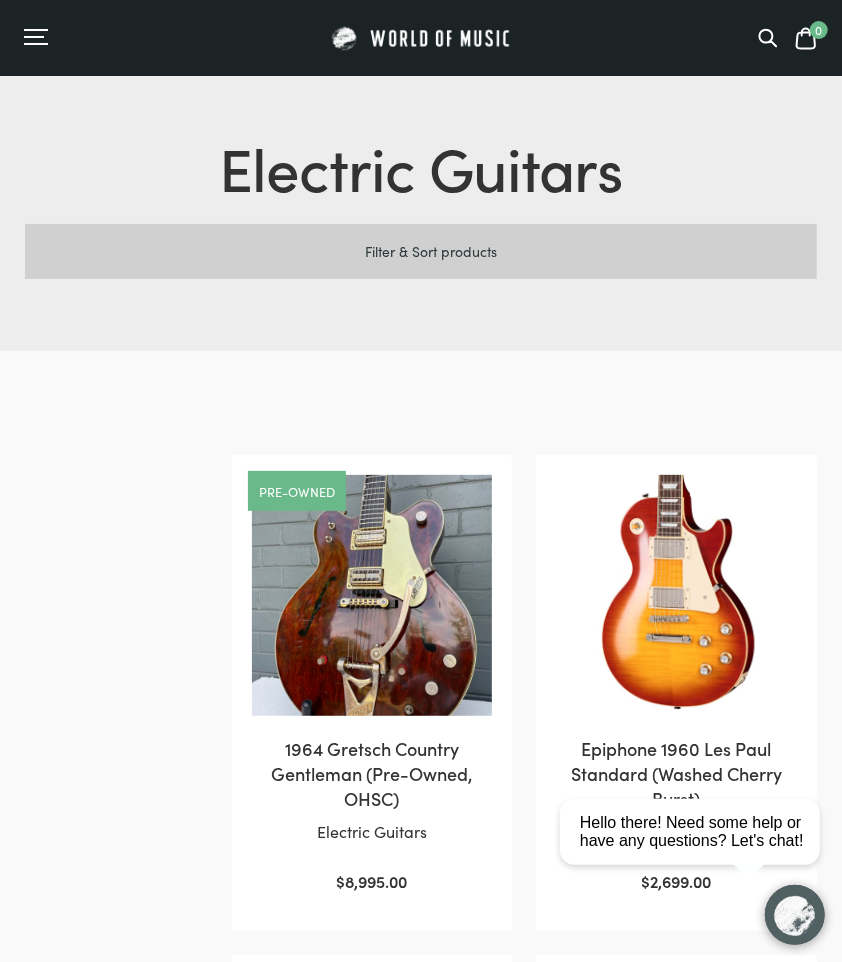 click on "Filter & Sort products" at bounding box center [421, 251] 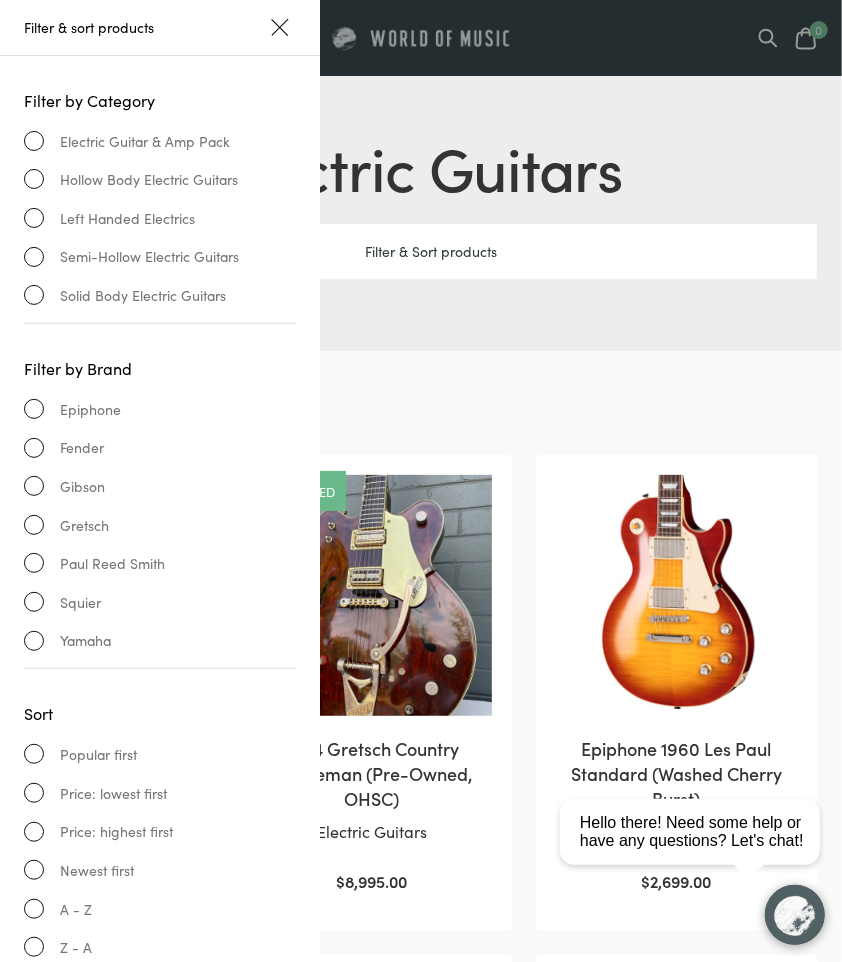 click on "Fender" at bounding box center [160, 447] 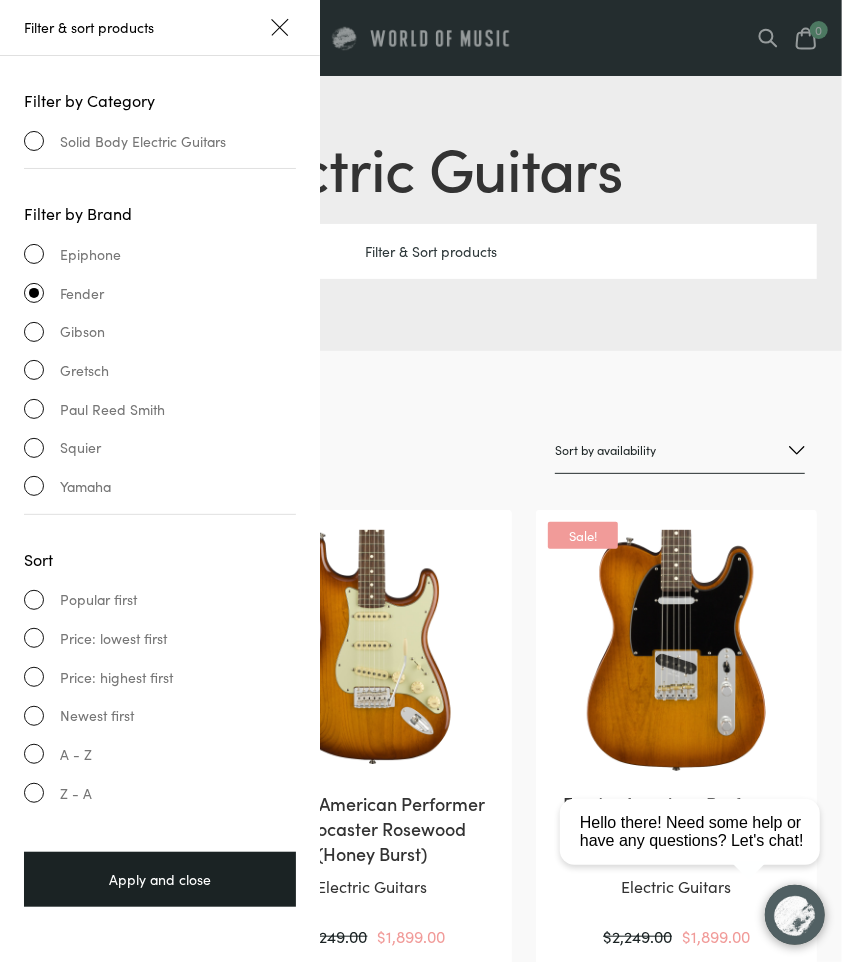 click at bounding box center [280, 27] 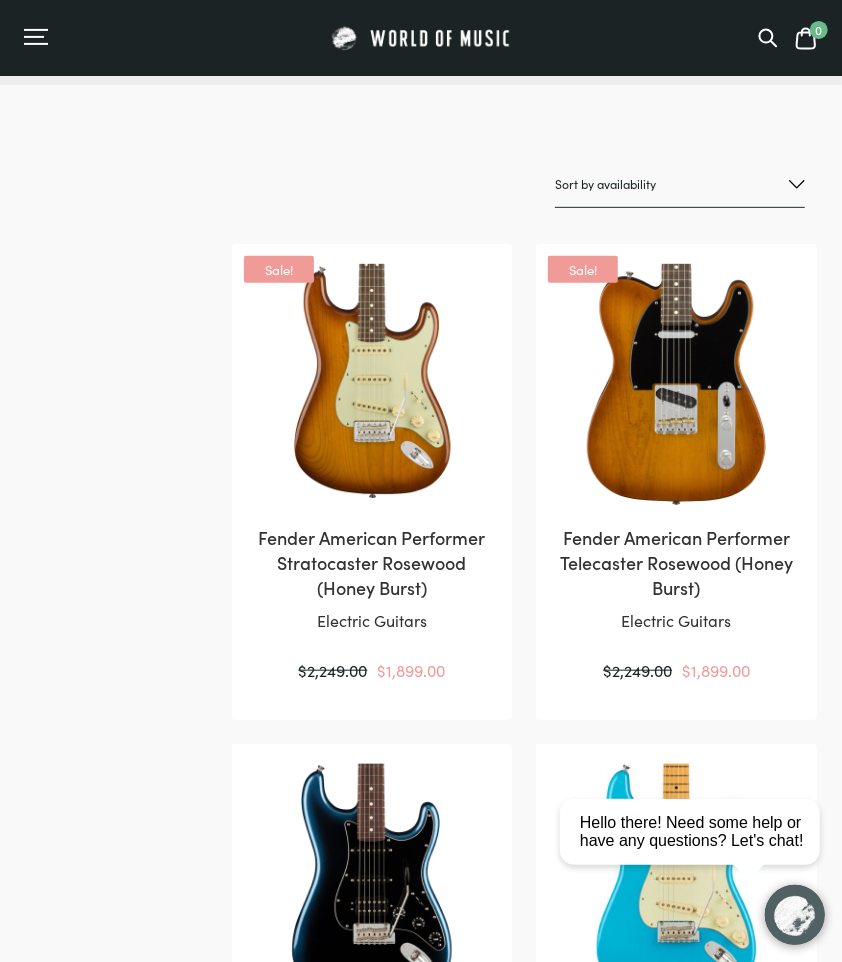 scroll, scrollTop: 267, scrollLeft: 0, axis: vertical 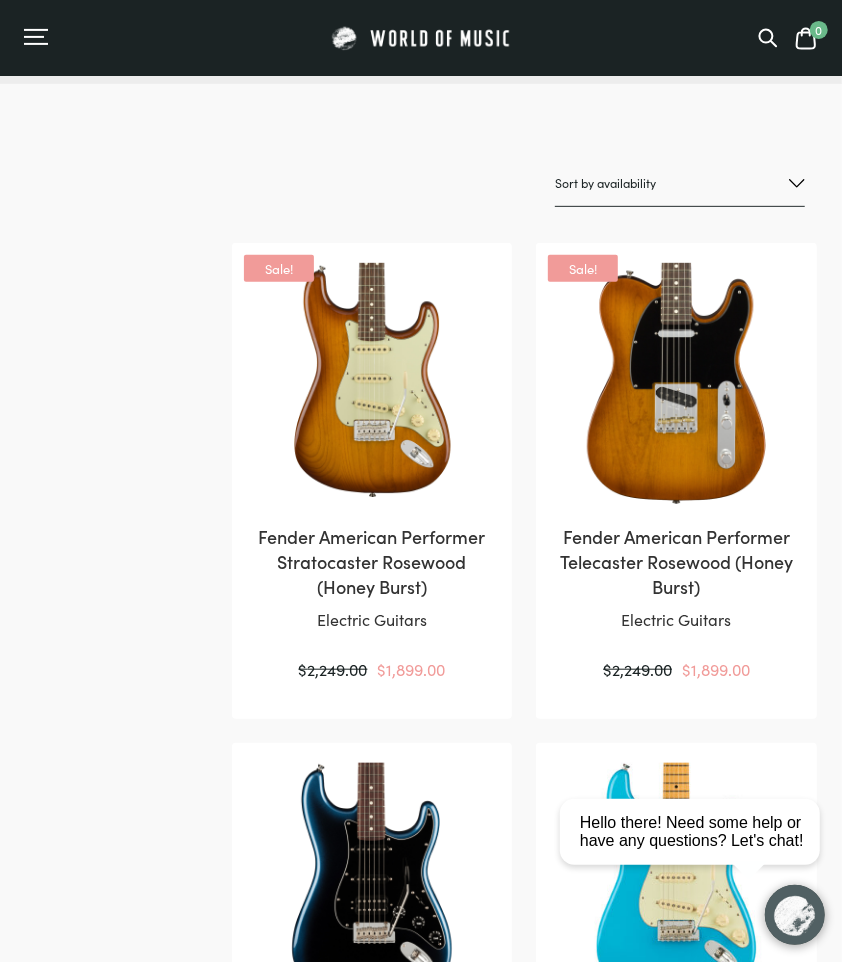 click on "Sort by popularity
Sort by average rating
Sort by latest
Sort by price: low to high
Sort by price: high to low
Sort by name: A to Z
Sort by name: Z to A
Sort by availability
Show sale items first" at bounding box center (680, 183) 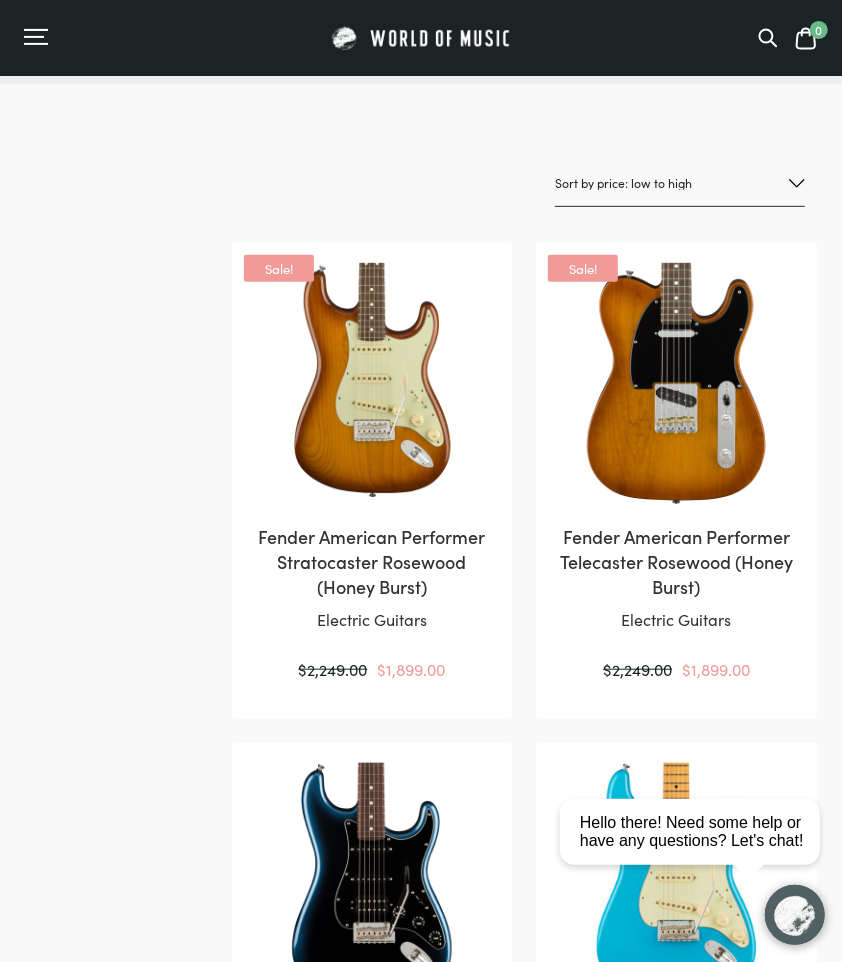 scroll, scrollTop: 361, scrollLeft: 0, axis: vertical 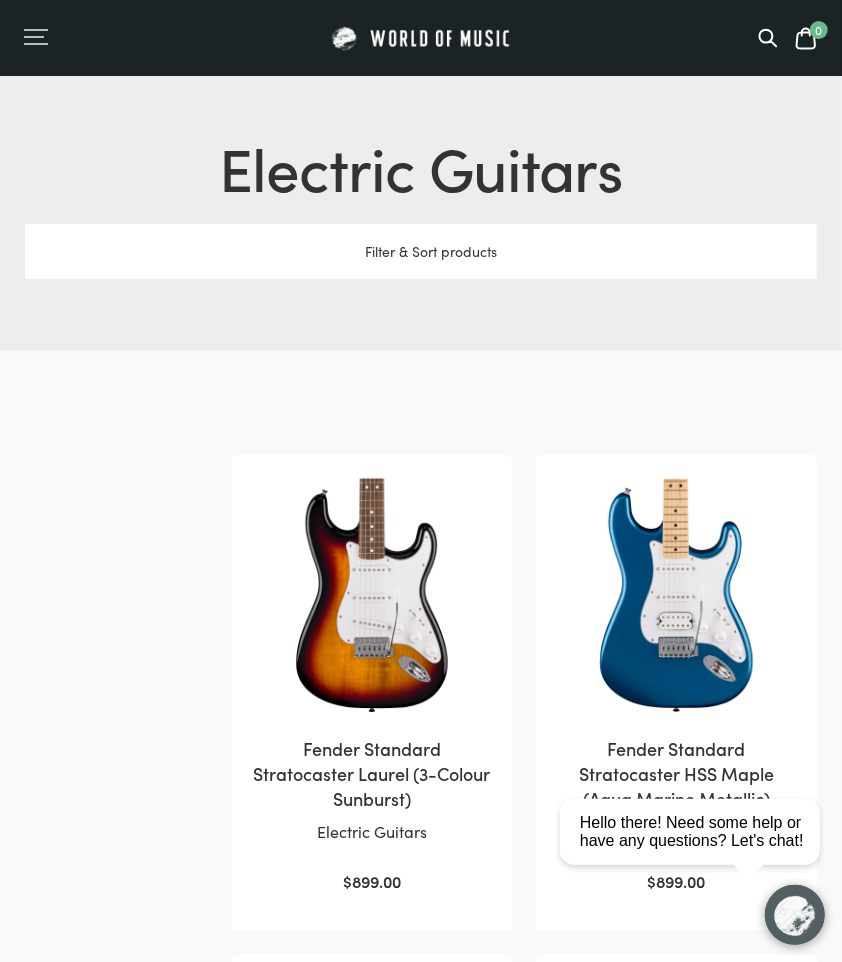 click at bounding box center [34, 37] 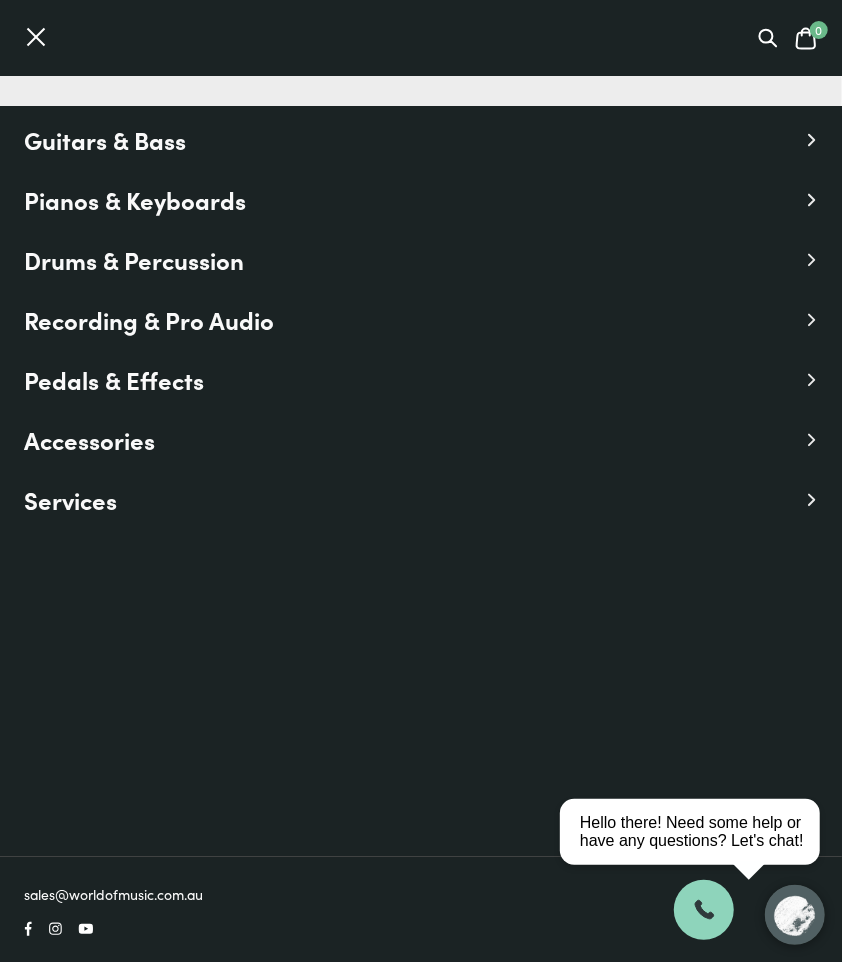 click on "Guitars & Bass" at bounding box center (105, 140) 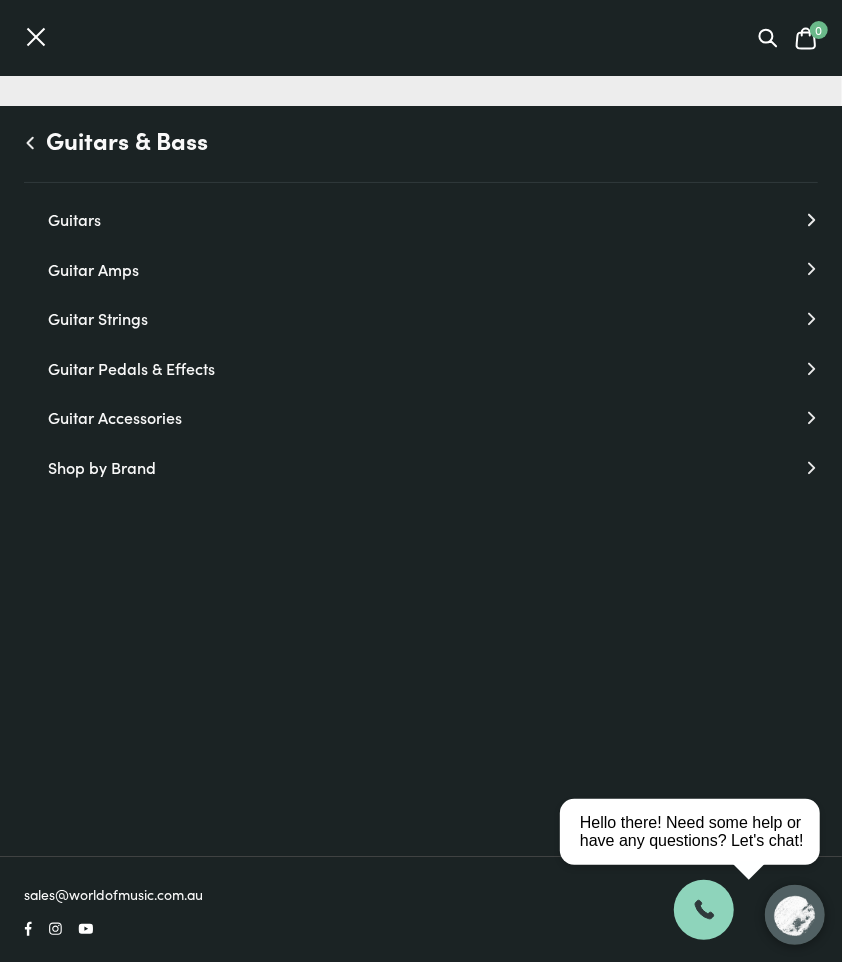 click on "Guitars" at bounding box center [433, 220] 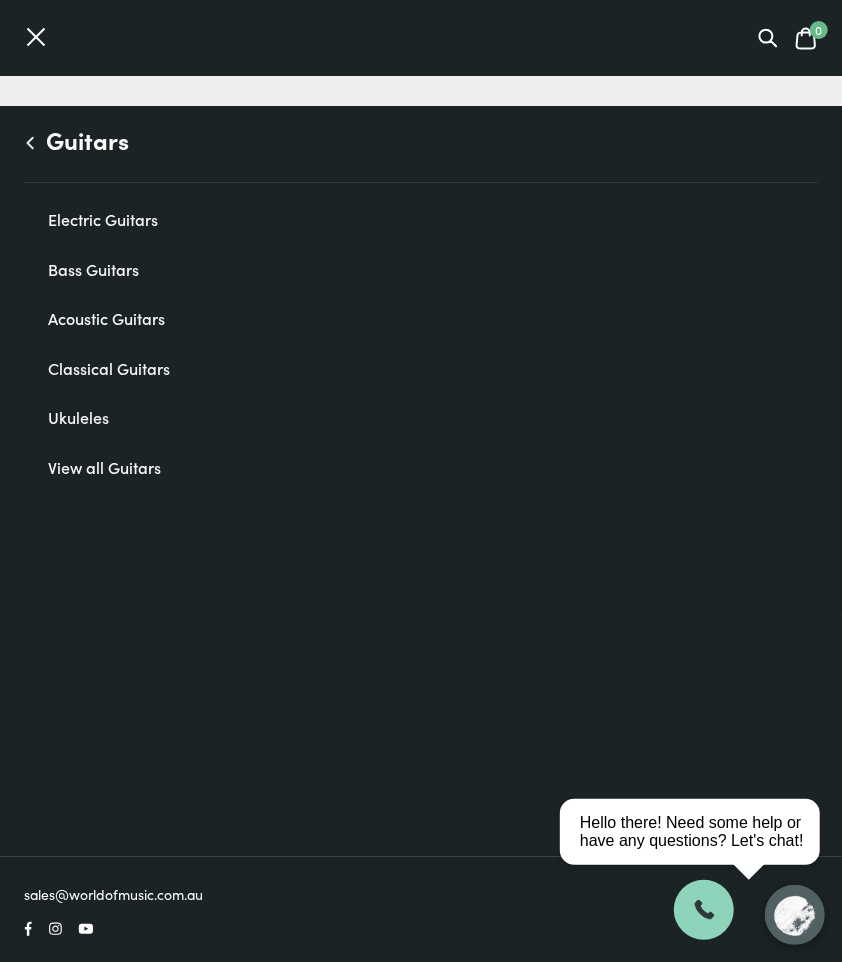 click on "Electric Guitars" at bounding box center [433, 220] 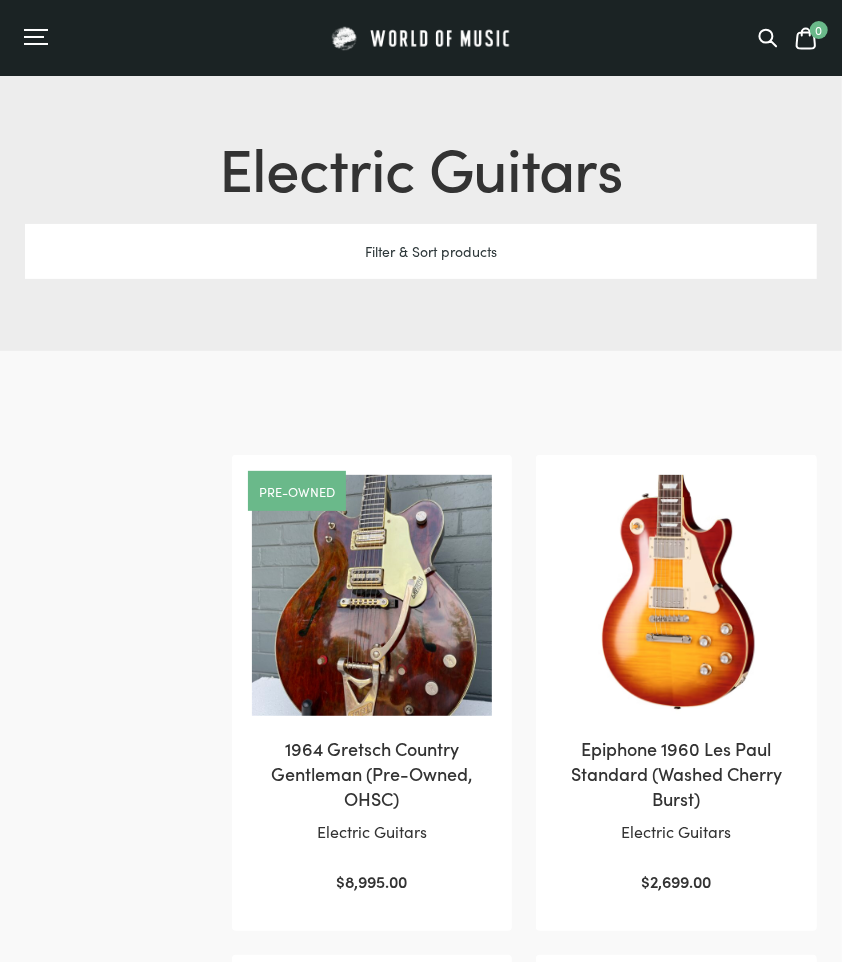 scroll, scrollTop: 0, scrollLeft: 0, axis: both 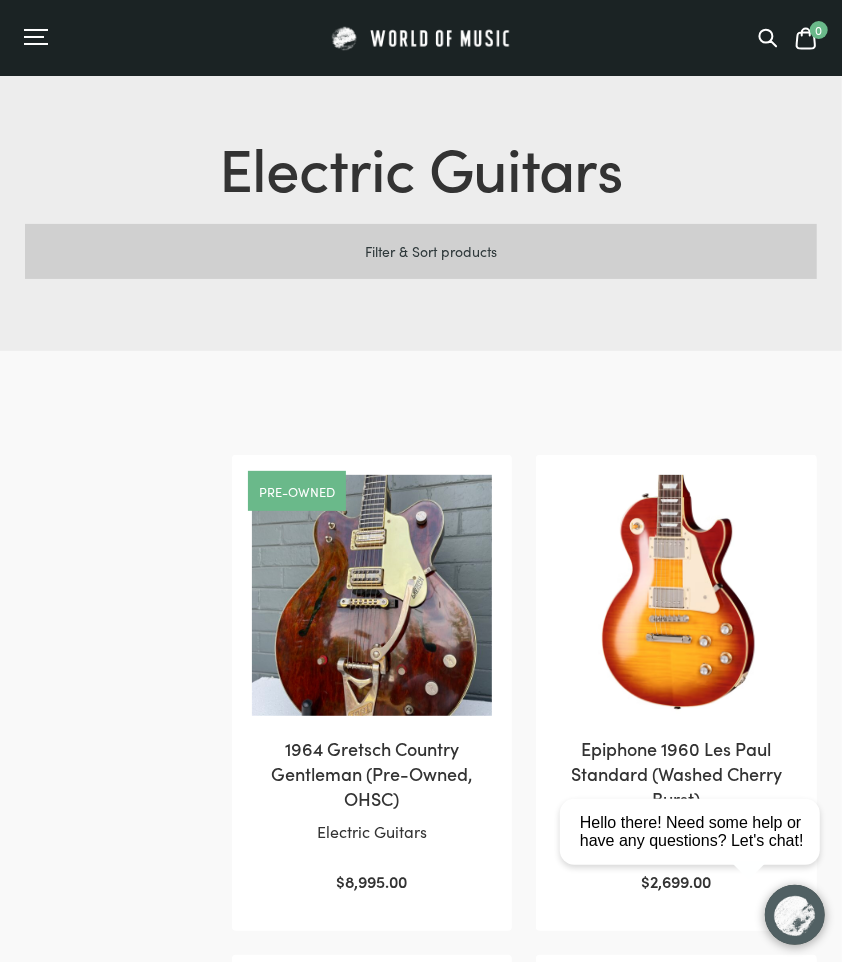 click on "Filter & Sort products" at bounding box center (421, 251) 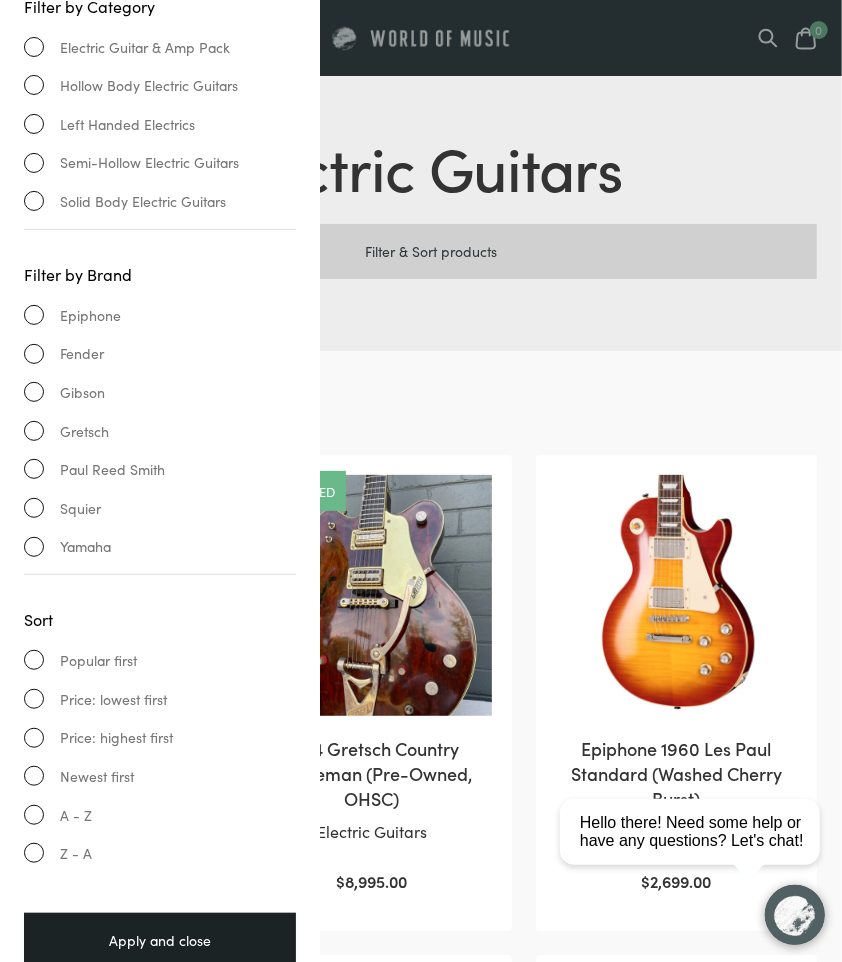 scroll, scrollTop: 130, scrollLeft: 0, axis: vertical 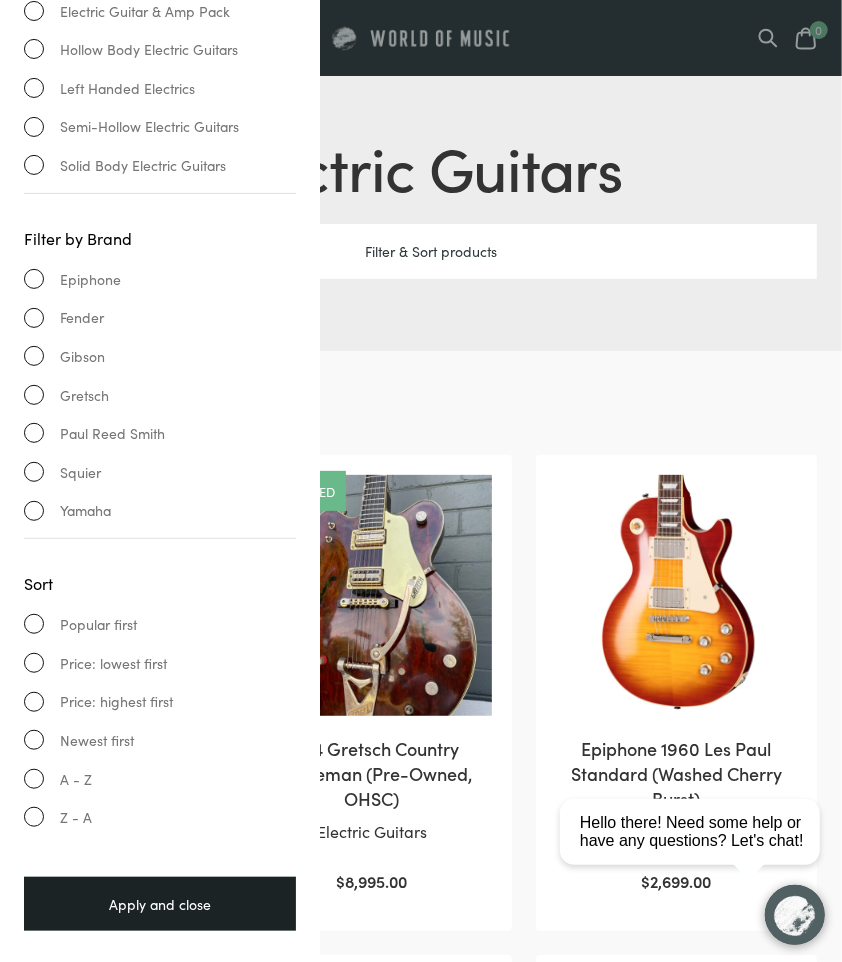 click on "Paul Reed Smith" at bounding box center [160, 433] 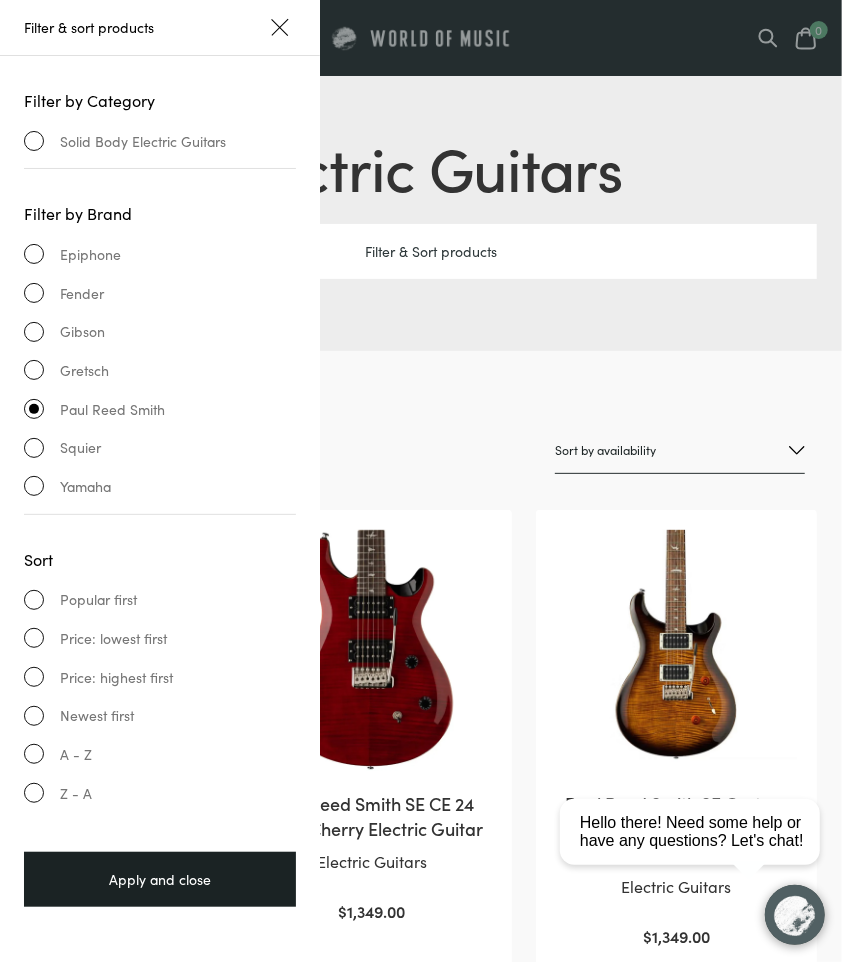 scroll, scrollTop: 0, scrollLeft: 0, axis: both 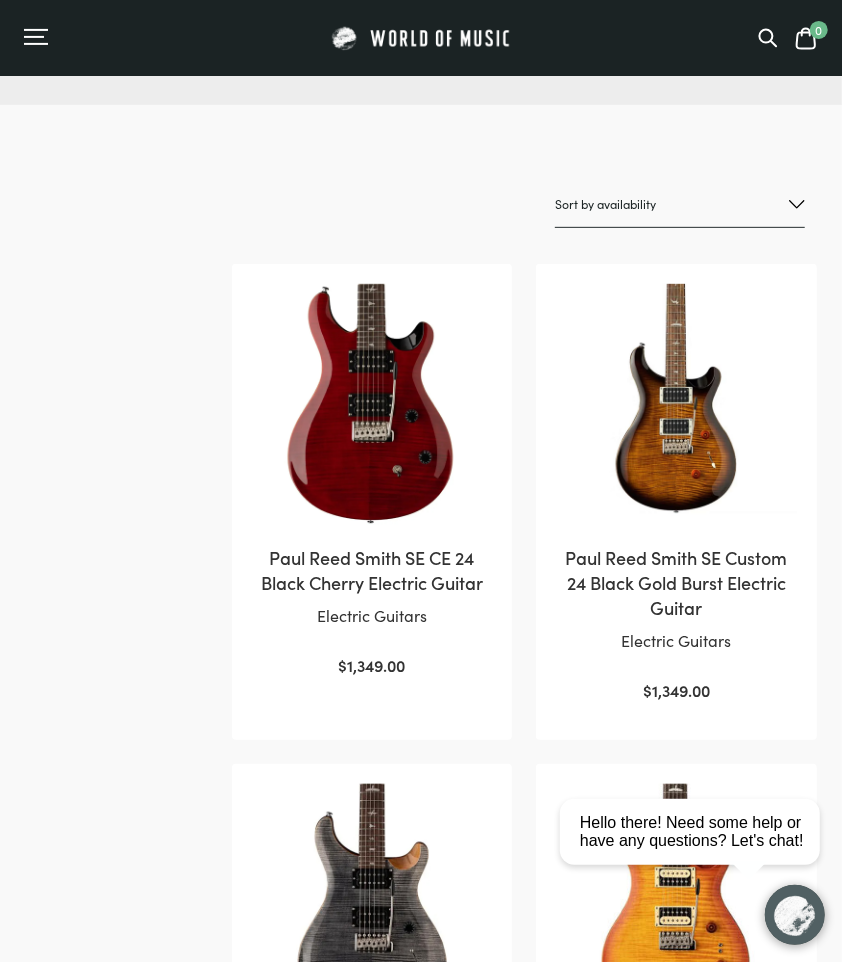 click on "Sort by popularity
Sort by average rating
Sort by latest
Sort by price: low to high
Sort by price: high to low
Sort by name: A to Z
Sort by name: Z to A
Sort by availability
Show sale items first" at bounding box center (680, 204) 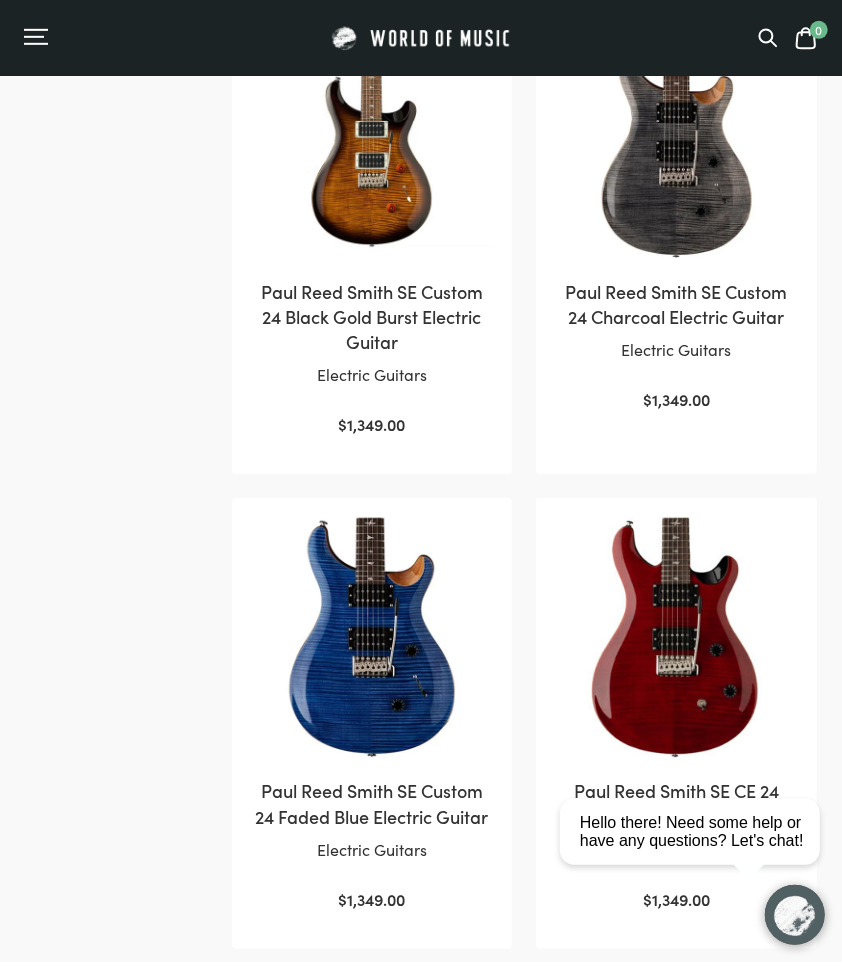 scroll, scrollTop: 0, scrollLeft: 0, axis: both 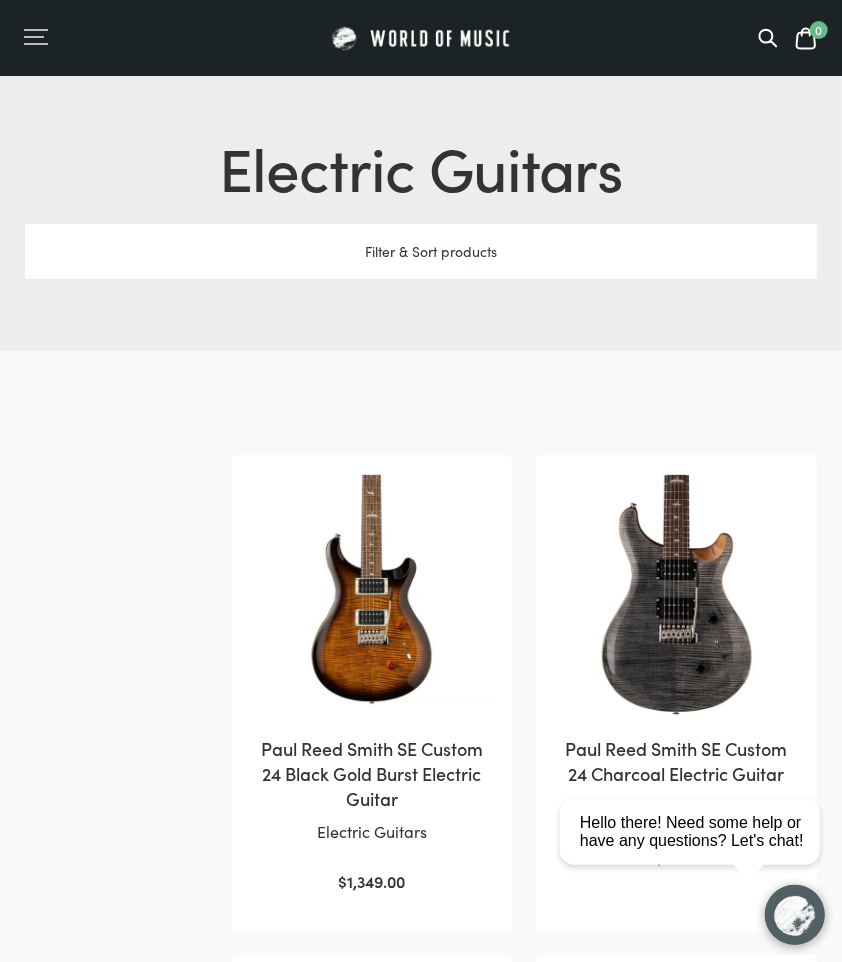 click at bounding box center (34, 37) 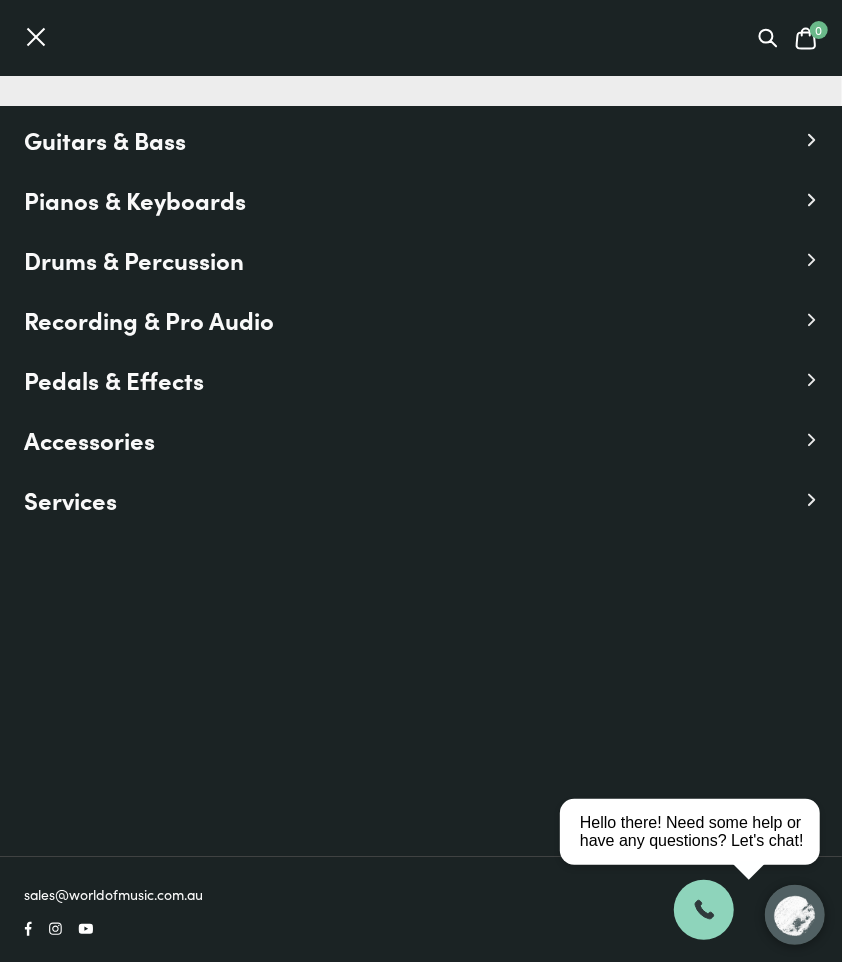 click on "Guitars & Bass" at bounding box center [105, 140] 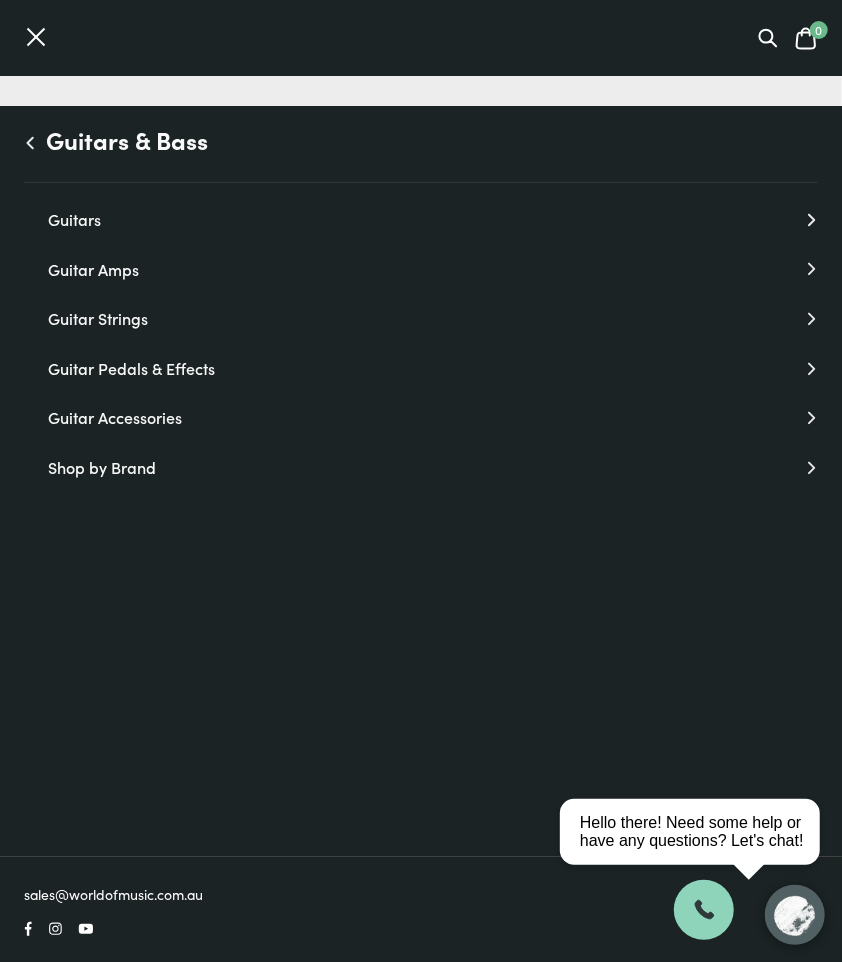 click on "0" at bounding box center (421, 38) 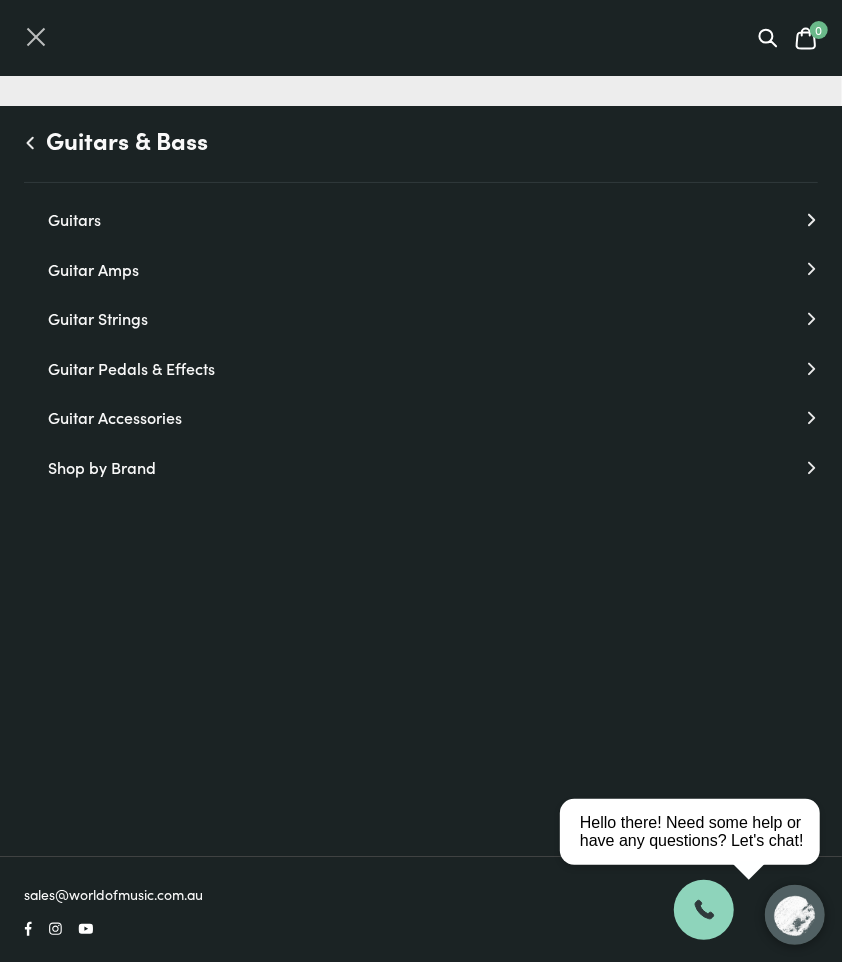 click at bounding box center (36, 37) 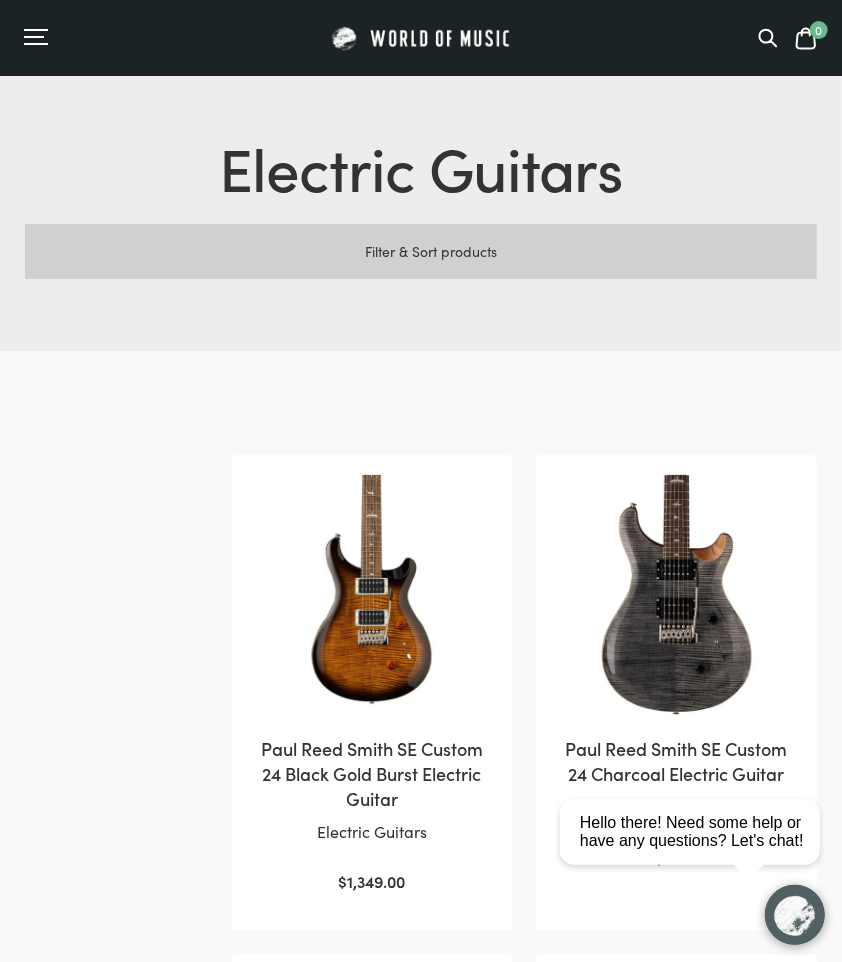 click at bounding box center (355, 251) 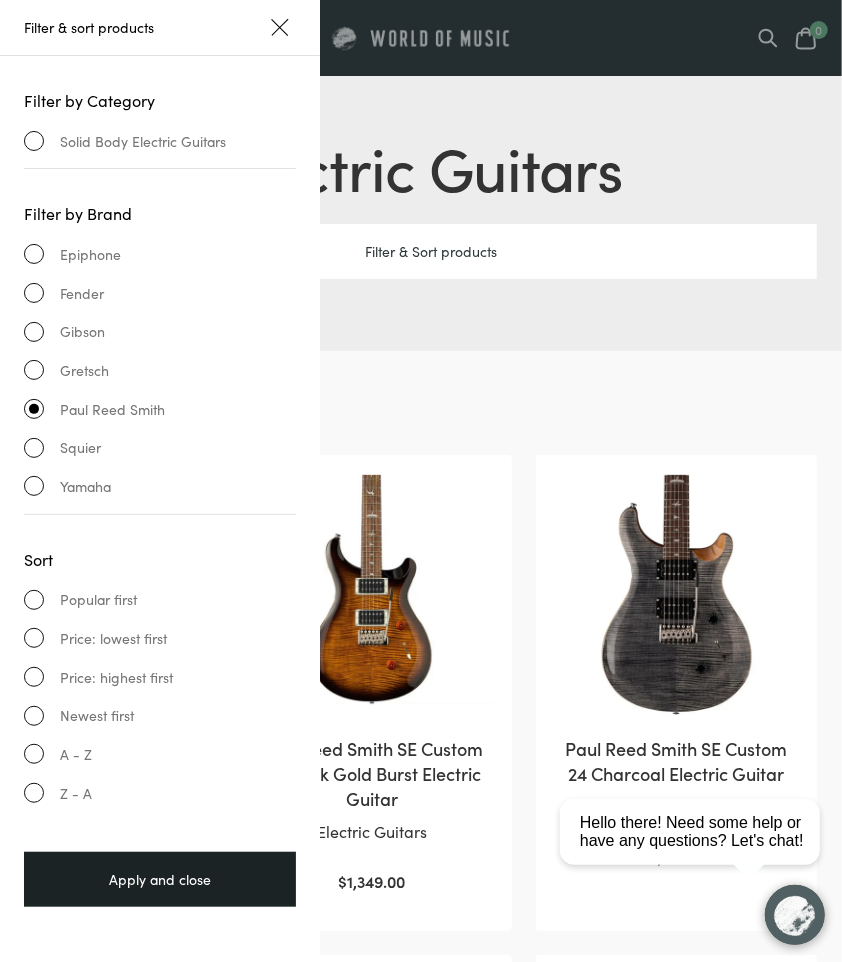 click on "Squier" at bounding box center [160, 447] 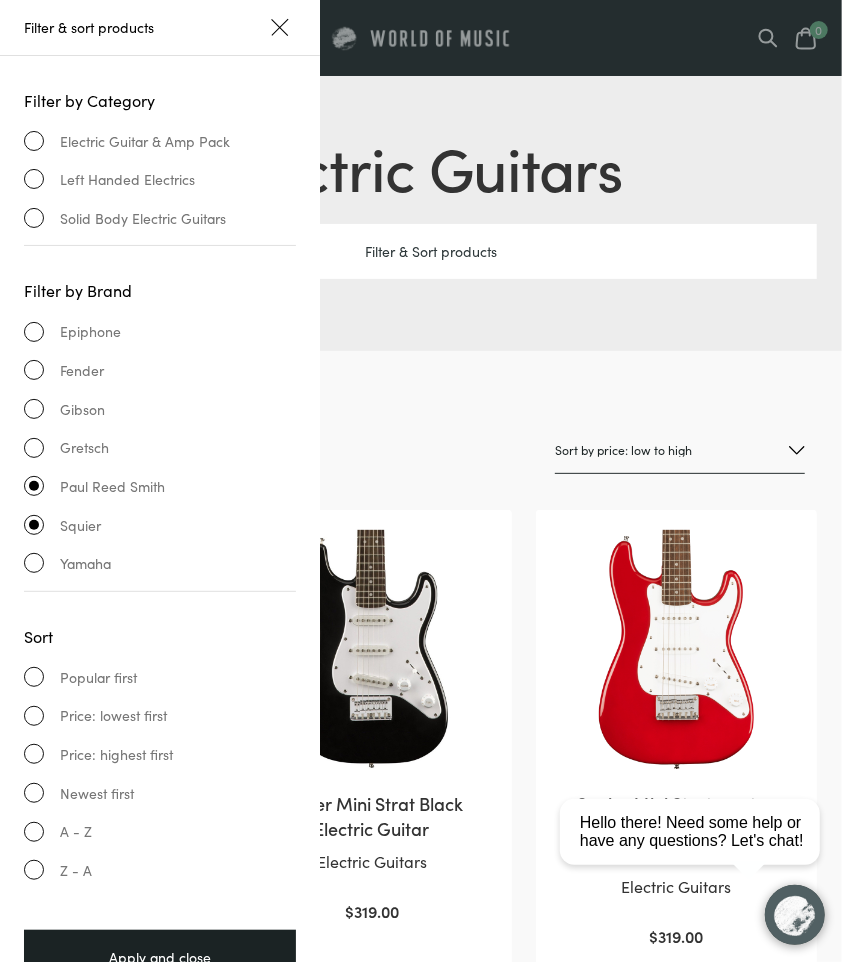 click on "Electric Guitars  Filter & Sort products
Showing 1–12 of 53 results Sorted by price: low to high" at bounding box center [421, 213] 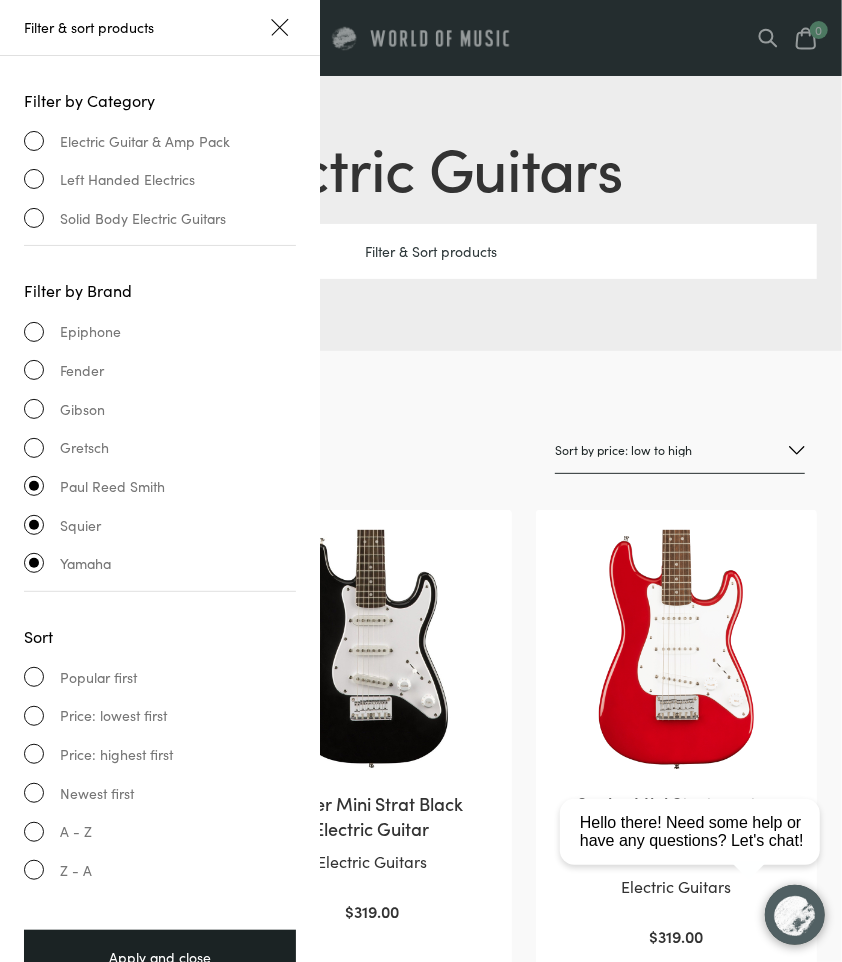 click at bounding box center [280, 27] 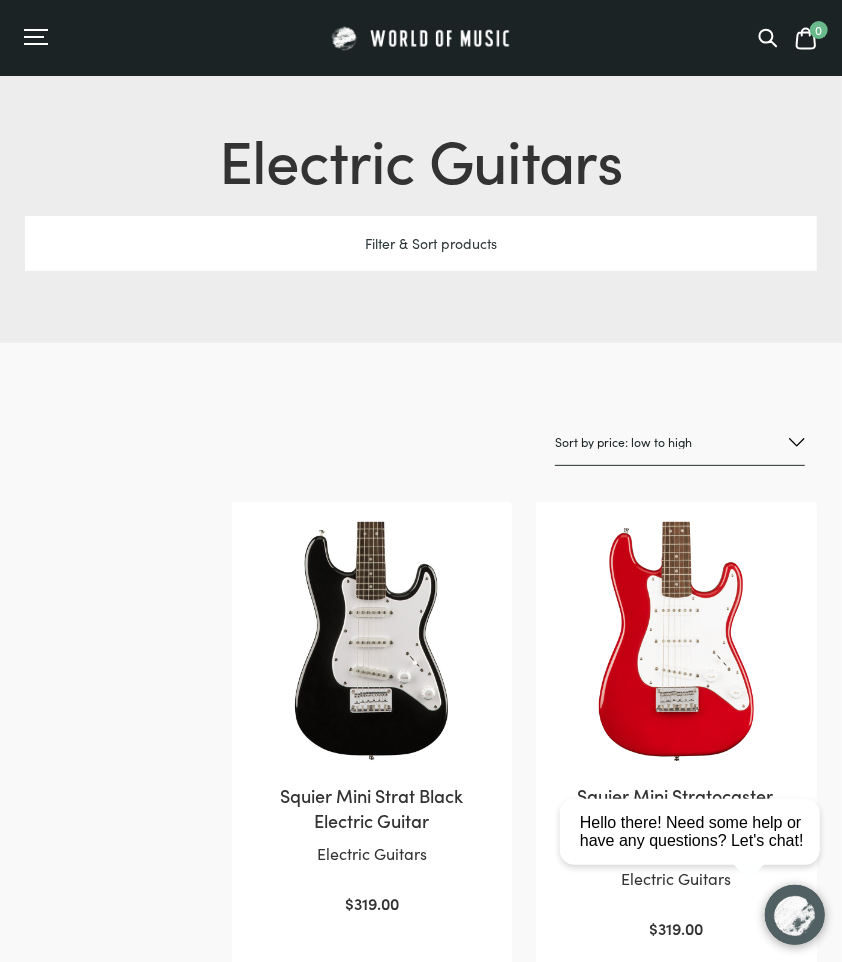 scroll, scrollTop: 0, scrollLeft: 0, axis: both 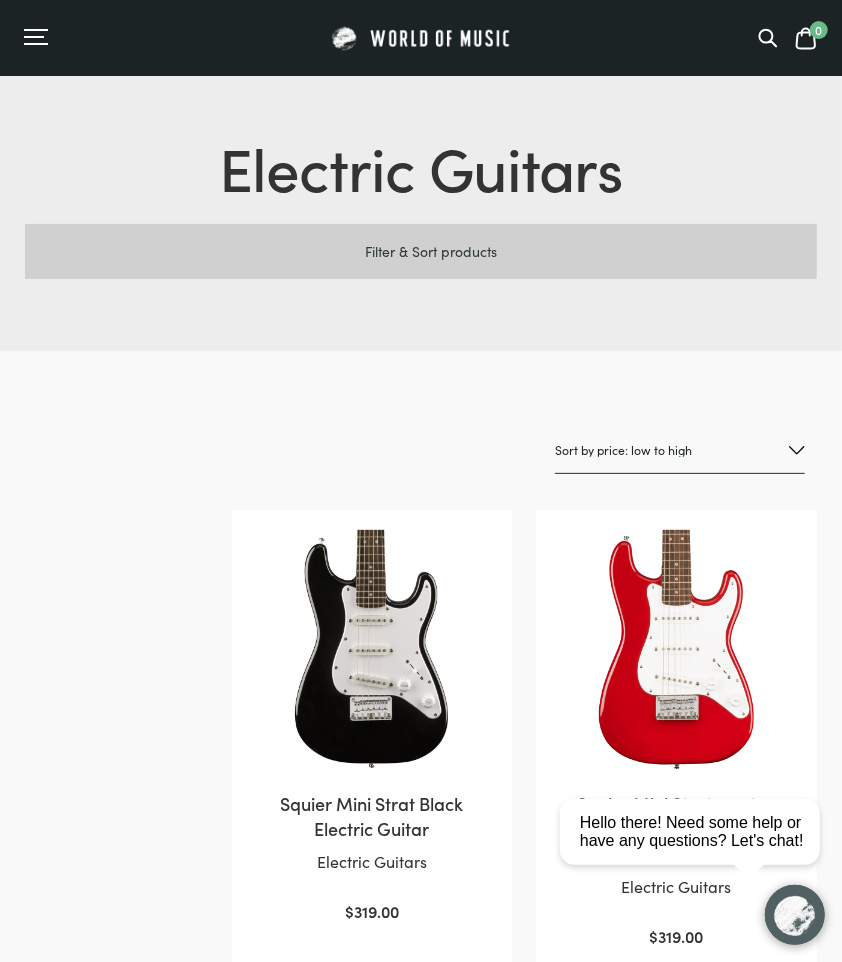 click on "Filter & Sort products" at bounding box center [421, 251] 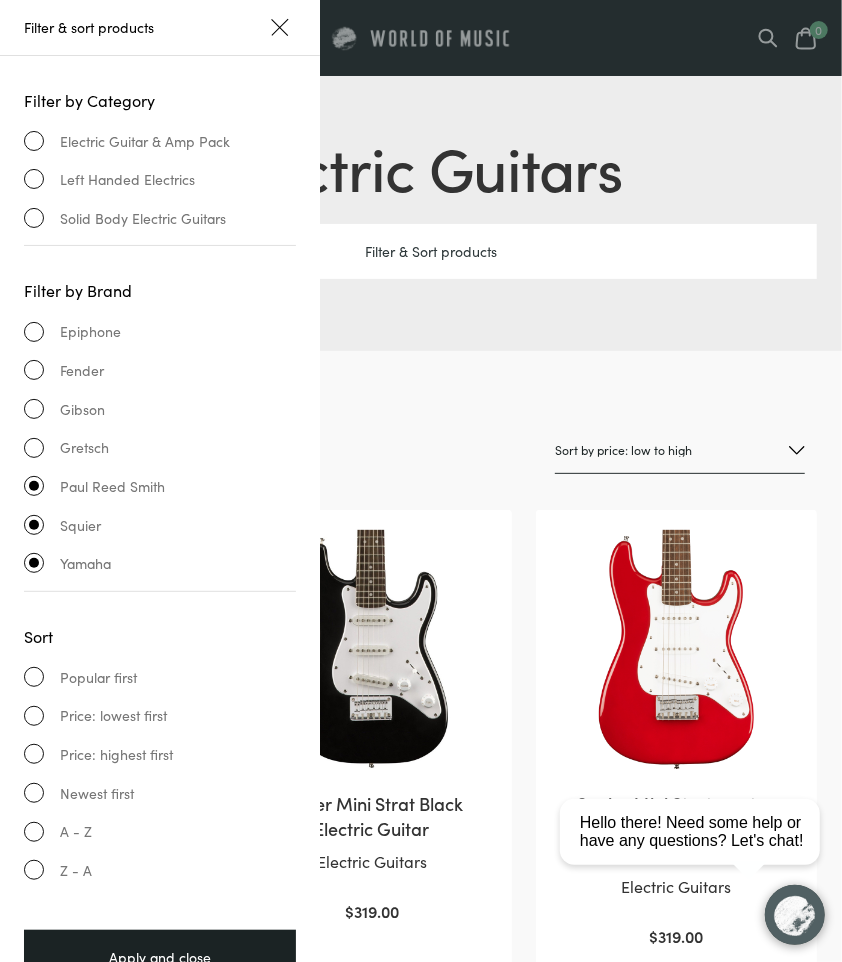click at bounding box center (280, 27) 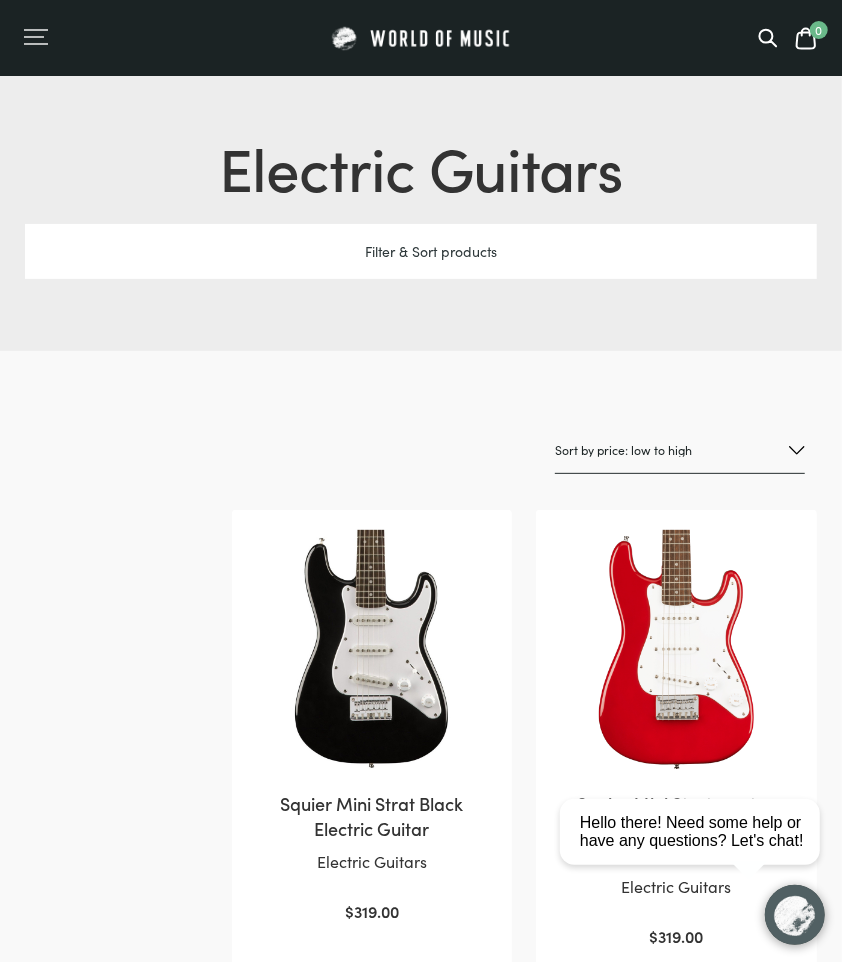 click at bounding box center [34, 37] 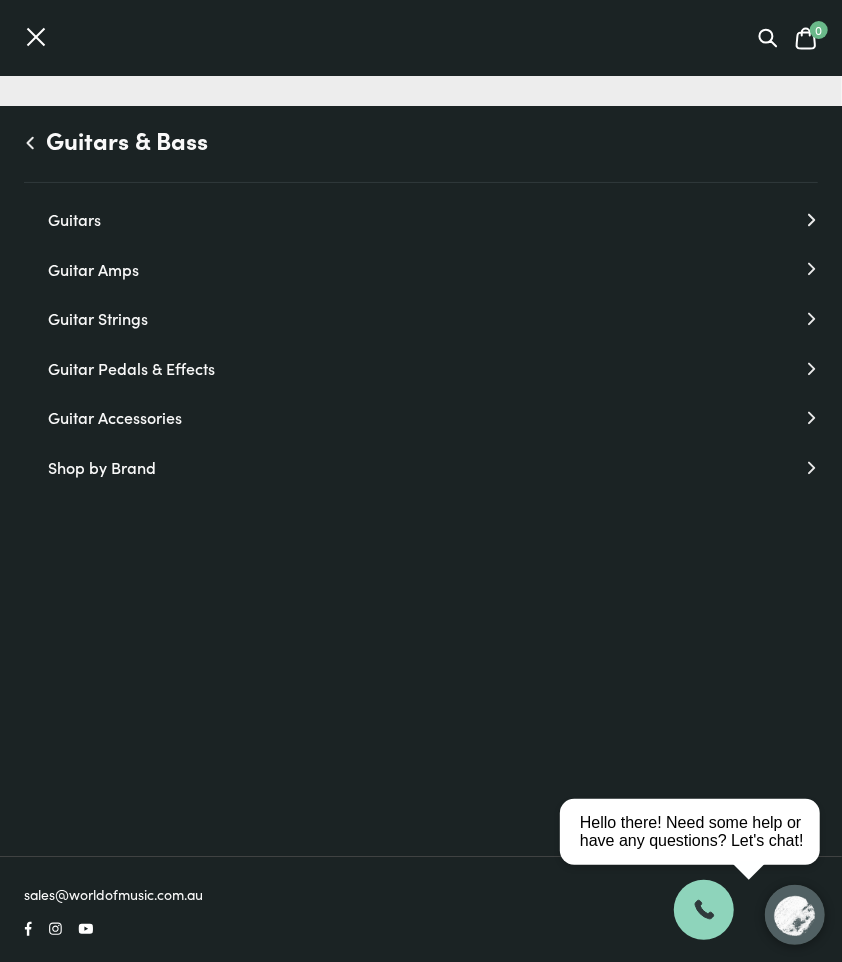 click on "Guitars & Bass" at bounding box center [127, 140] 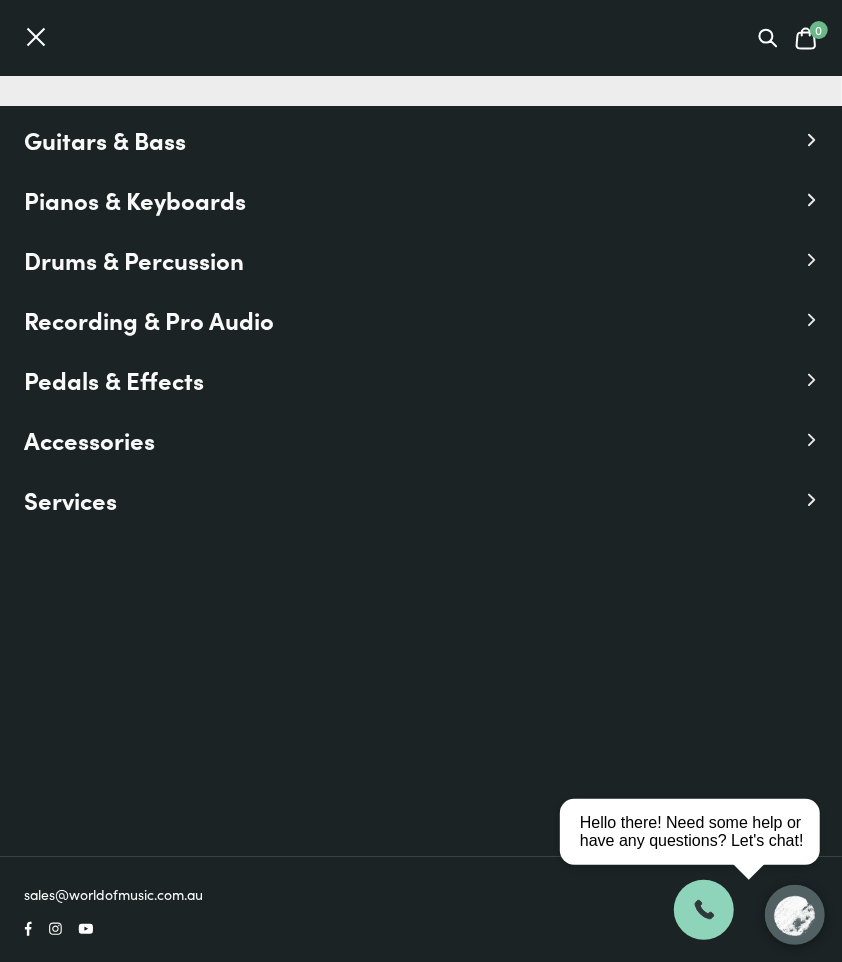 click on "Services" at bounding box center (70, 500) 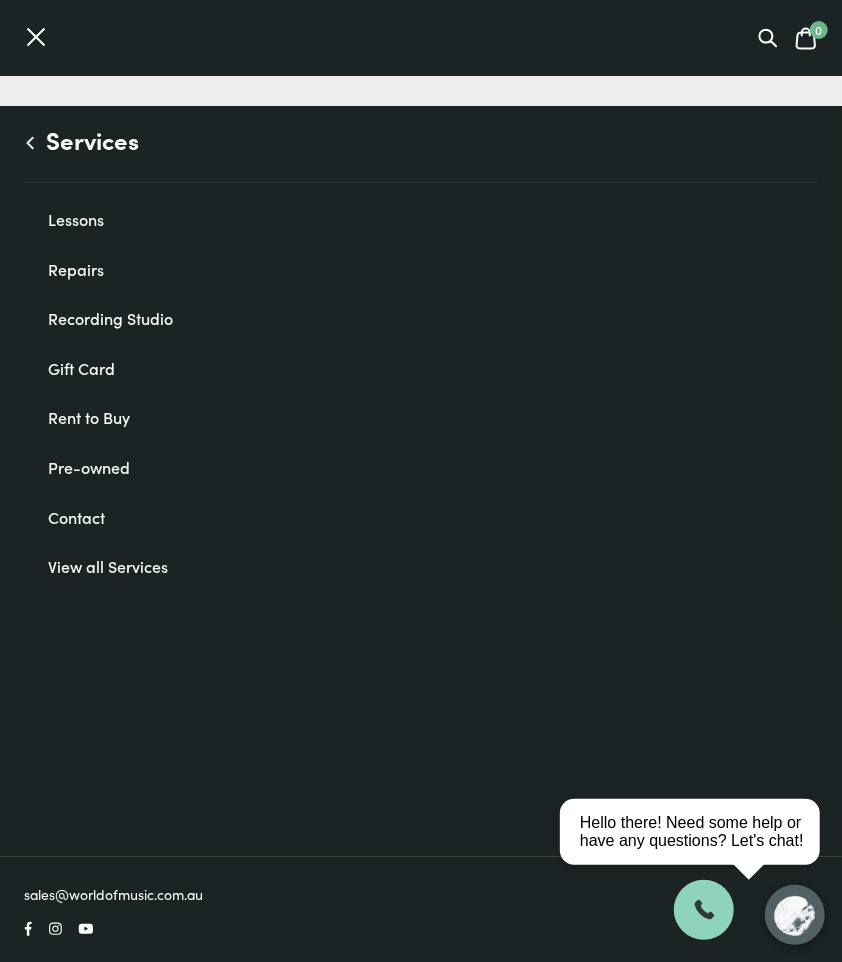 click on "Pre-owned" at bounding box center [433, 468] 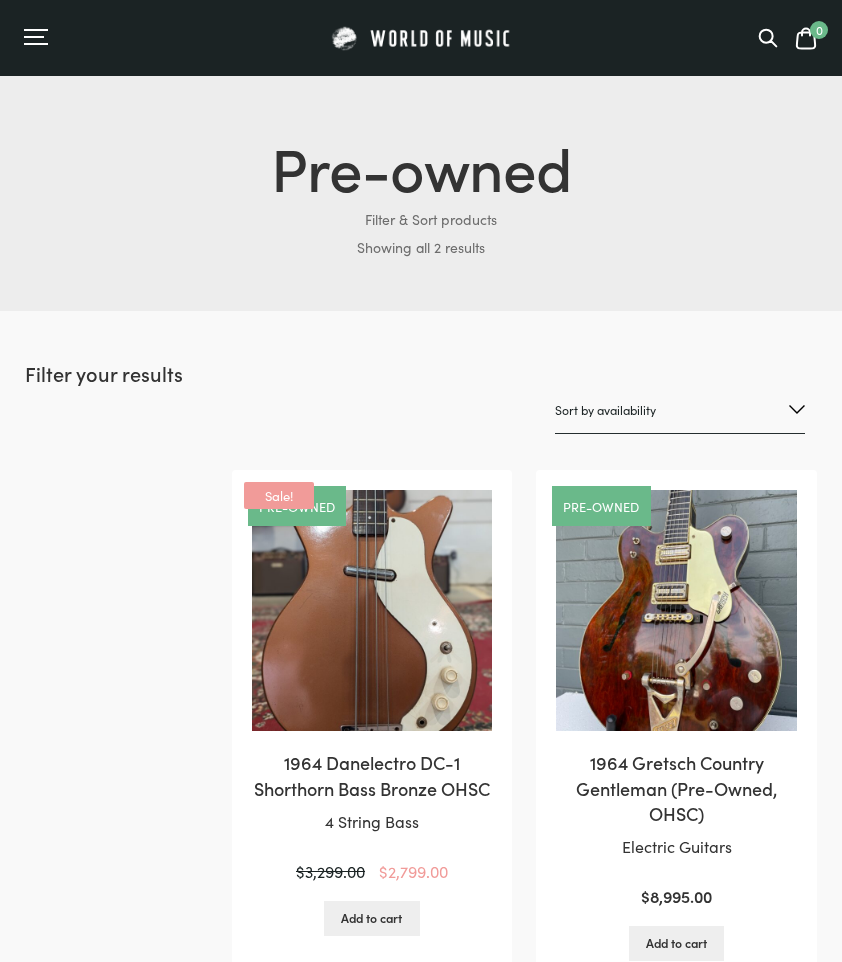 scroll, scrollTop: 0, scrollLeft: 0, axis: both 